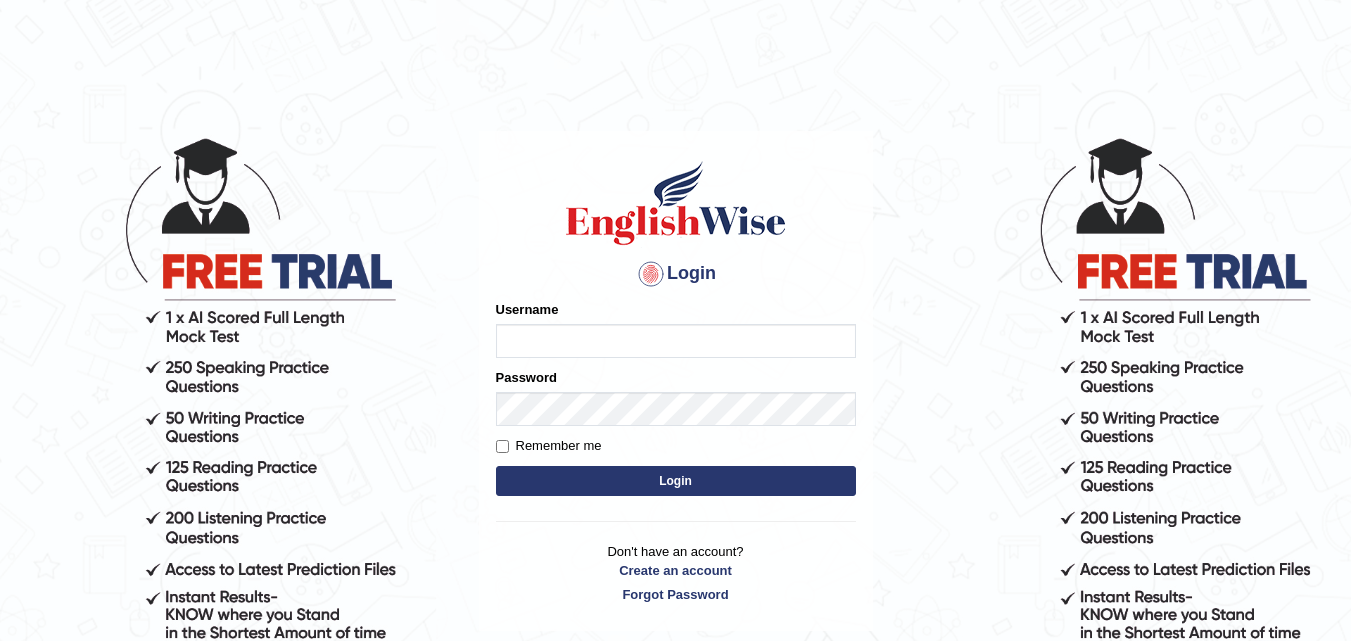 scroll, scrollTop: 0, scrollLeft: 0, axis: both 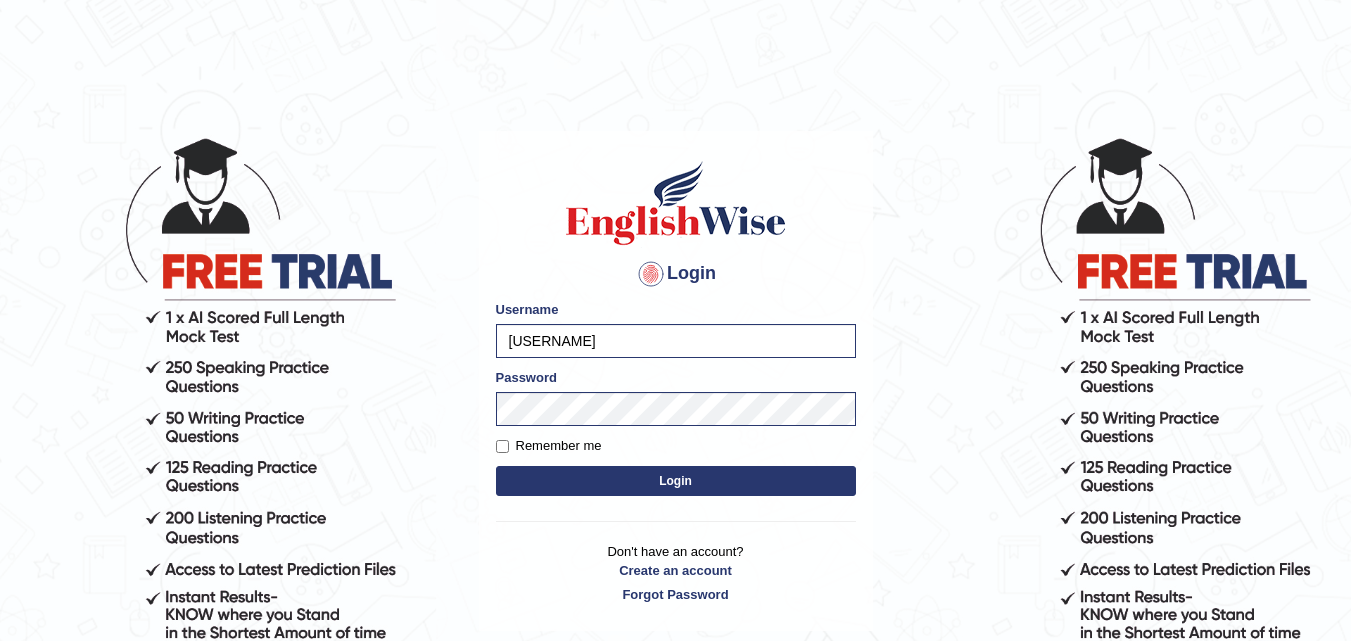 click on "Login
Please fix the following errors:
Username
karanvir_parramatta
Password
Remember me
Login
Don't have an account?
Create an account
Forgot Password
2025 ©  English Wise.  All Rights Reserved  Back to English Wise" at bounding box center (675, 388) 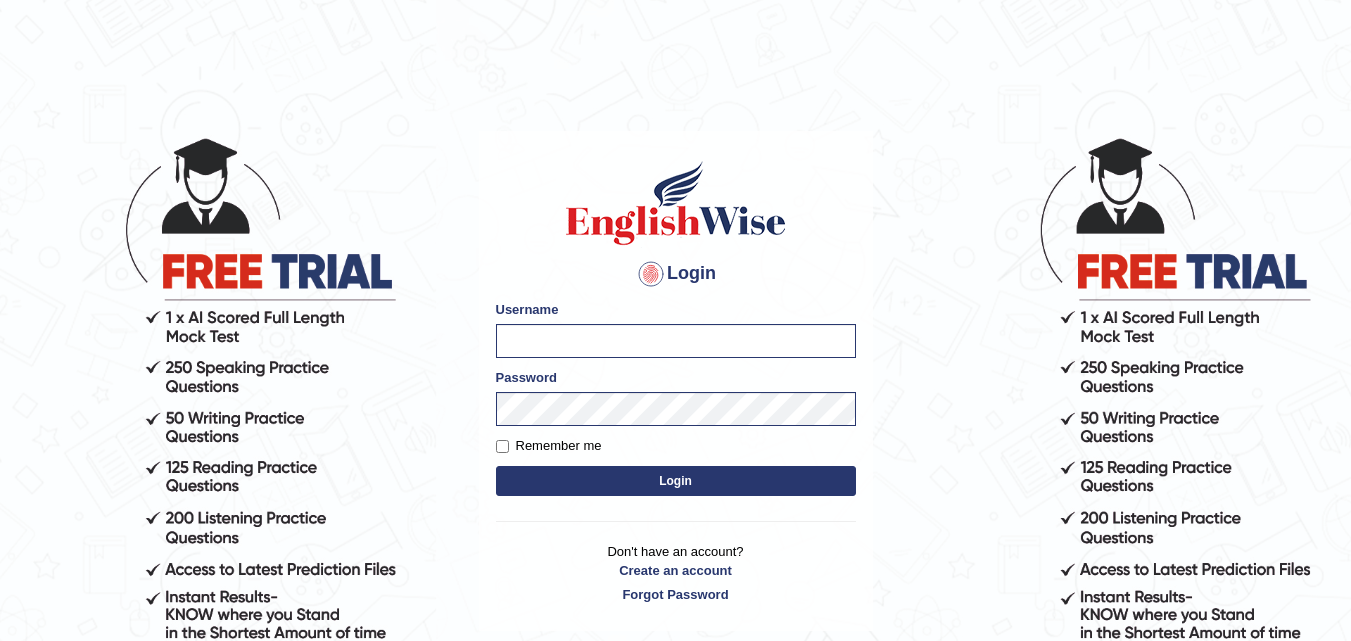type on "karanvir_parramatta" 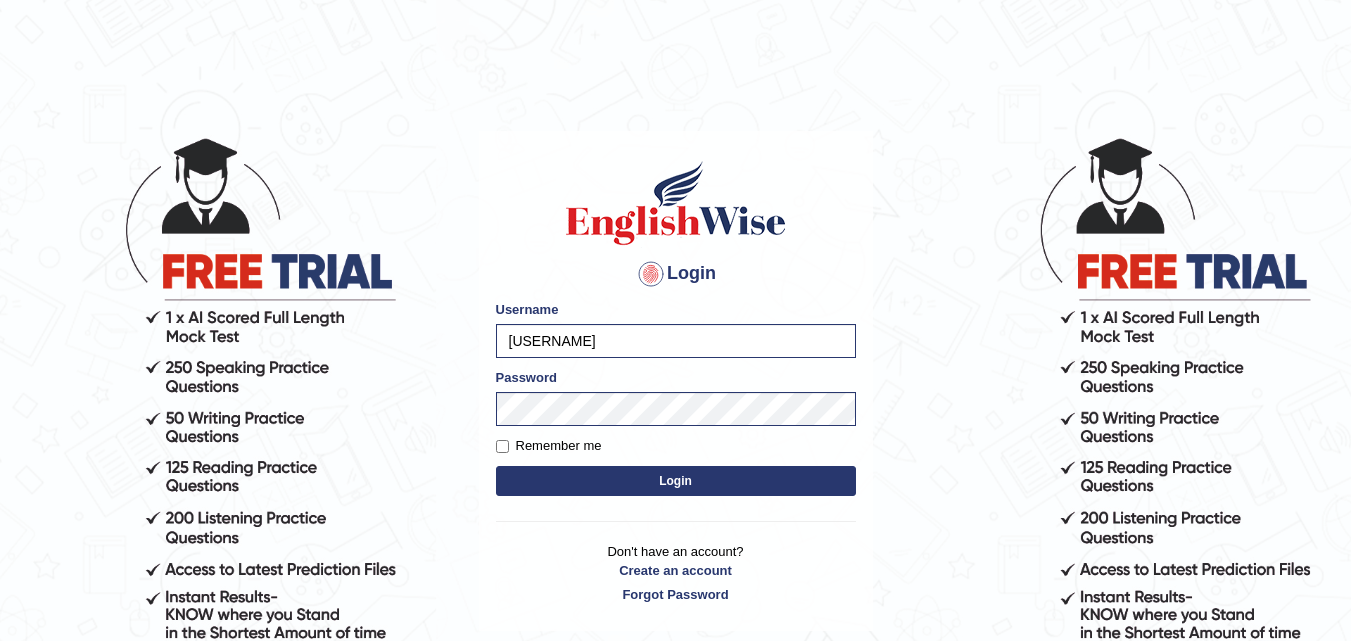 drag, startPoint x: 650, startPoint y: 337, endPoint x: 459, endPoint y: 320, distance: 191.75505 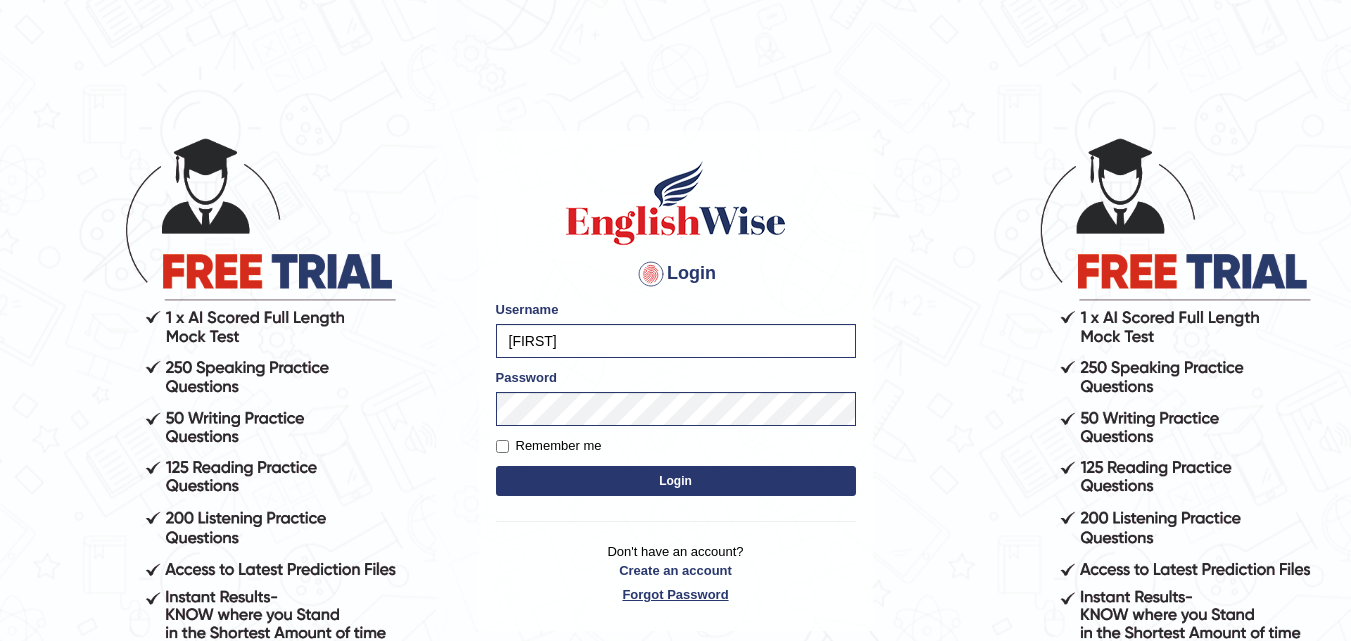 type on "Shanika" 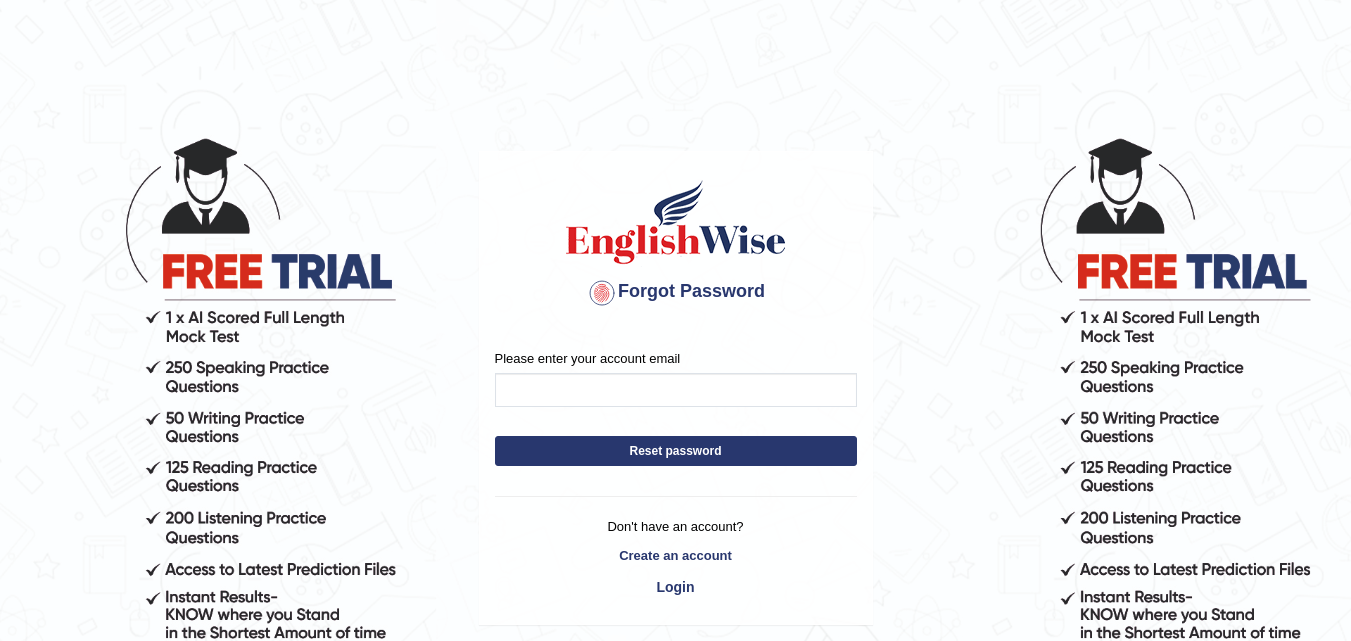 scroll, scrollTop: 0, scrollLeft: 0, axis: both 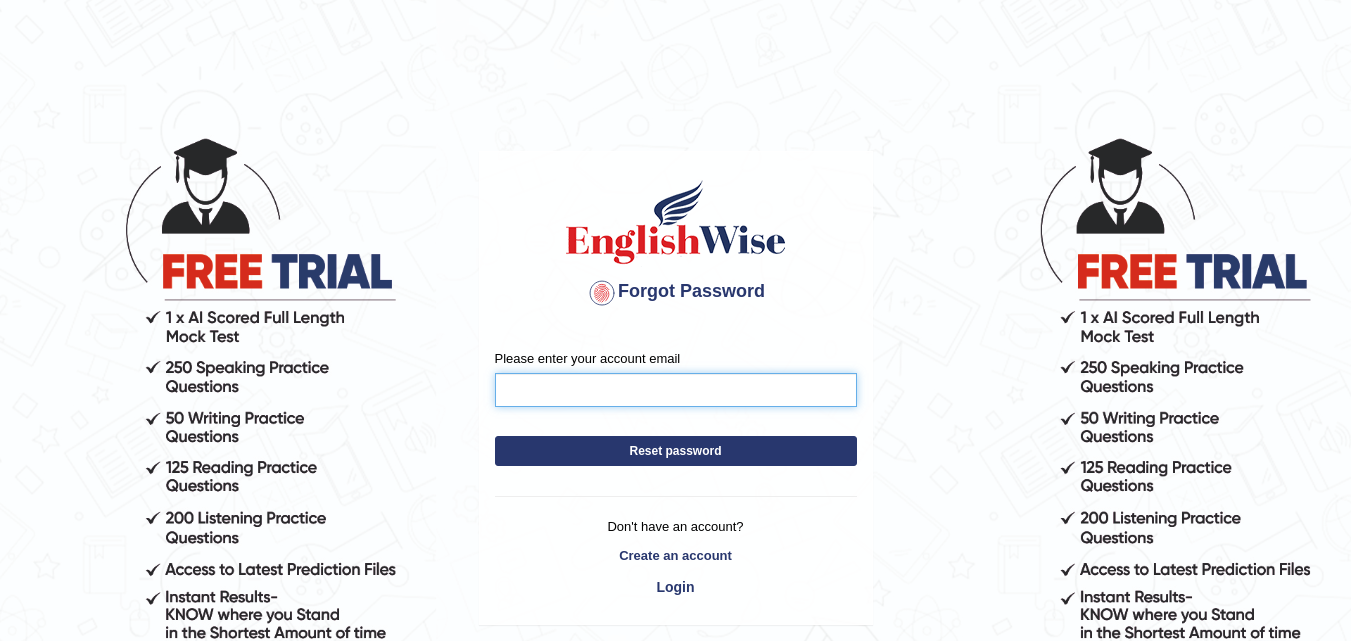 click on "Please enter your account email" at bounding box center [676, 390] 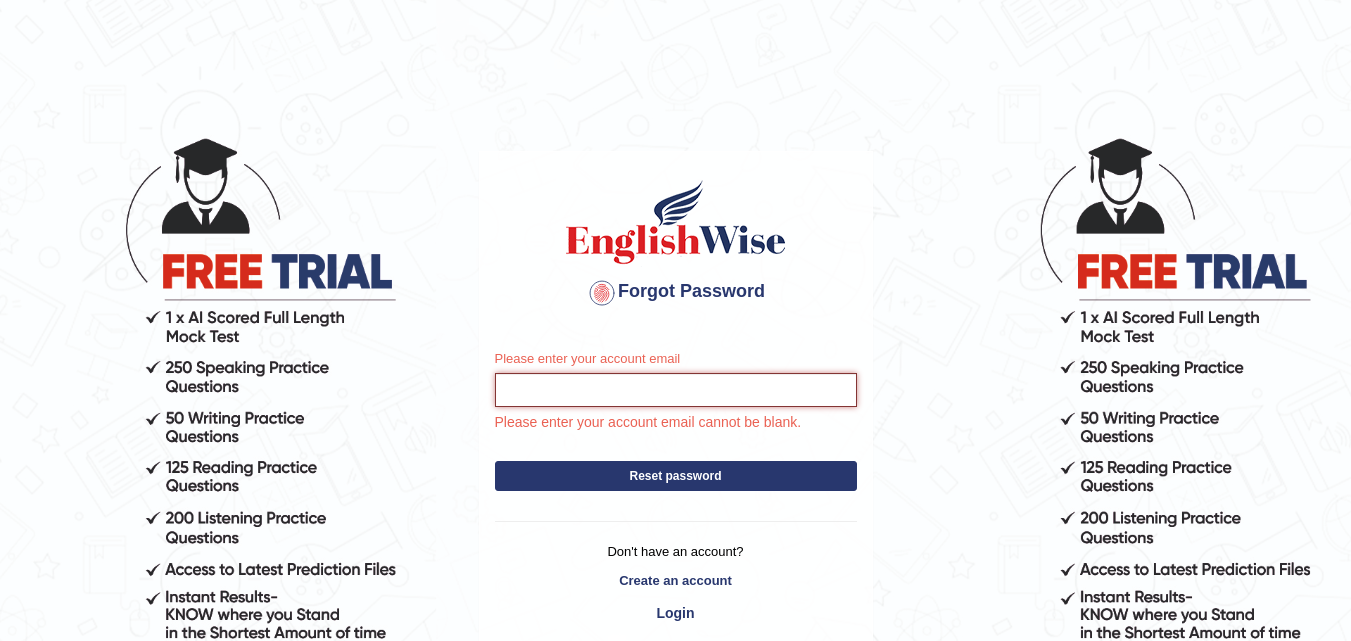 click on "Please enter your account email" at bounding box center [676, 390] 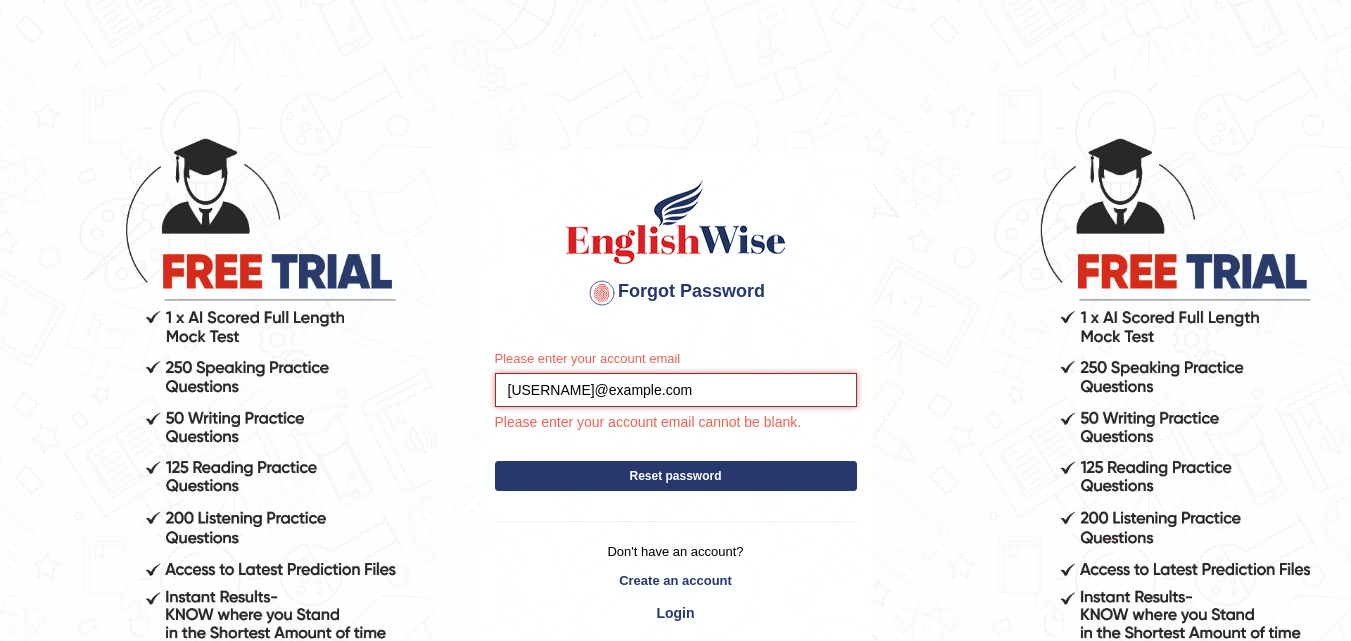 type on "dshanika513@gmail.com" 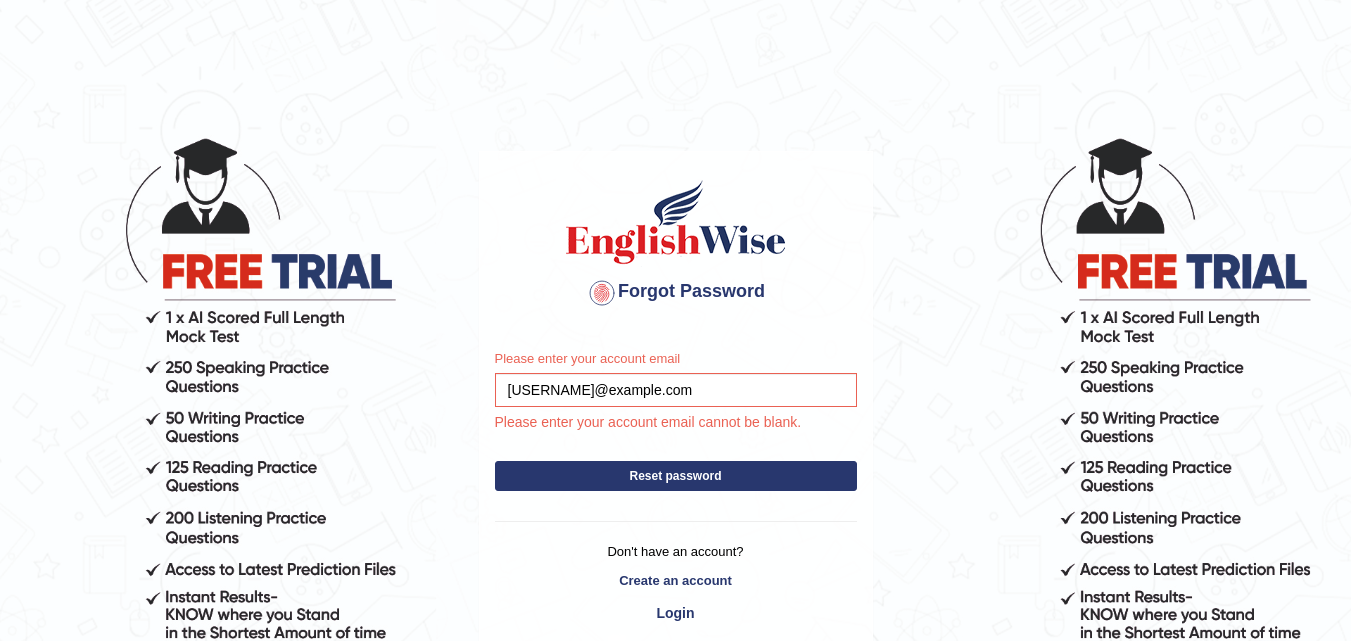 click on "Reset password" at bounding box center [676, 476] 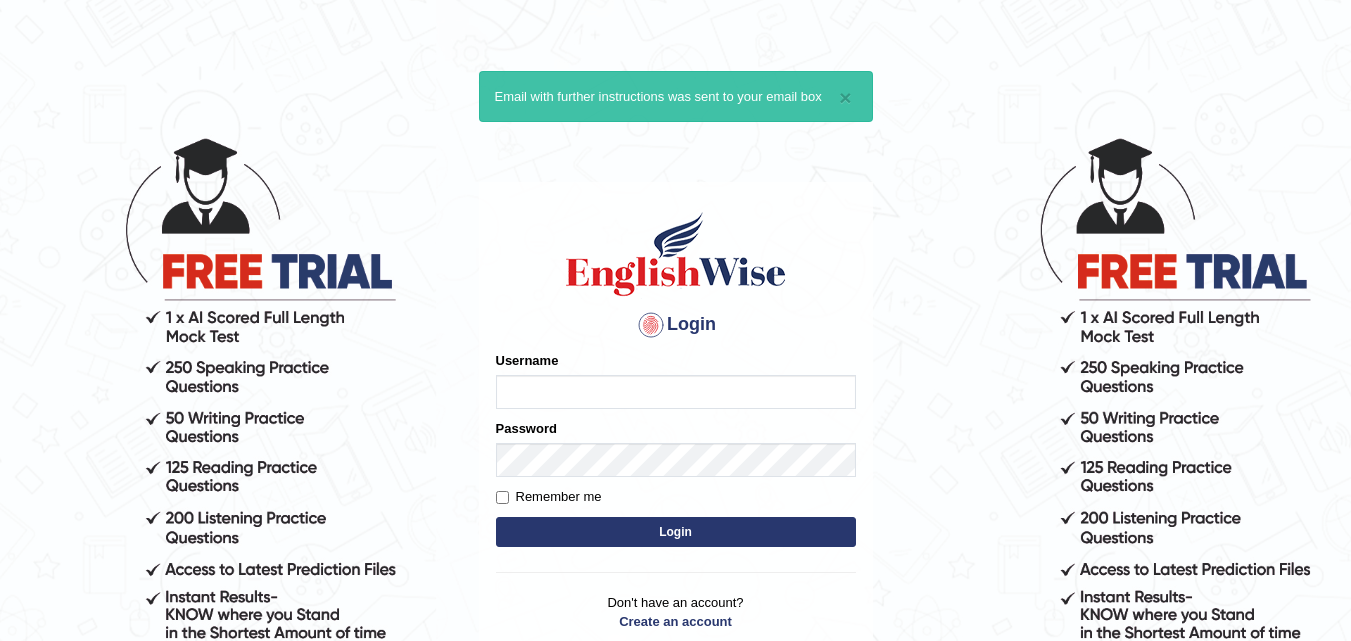 scroll, scrollTop: 0, scrollLeft: 0, axis: both 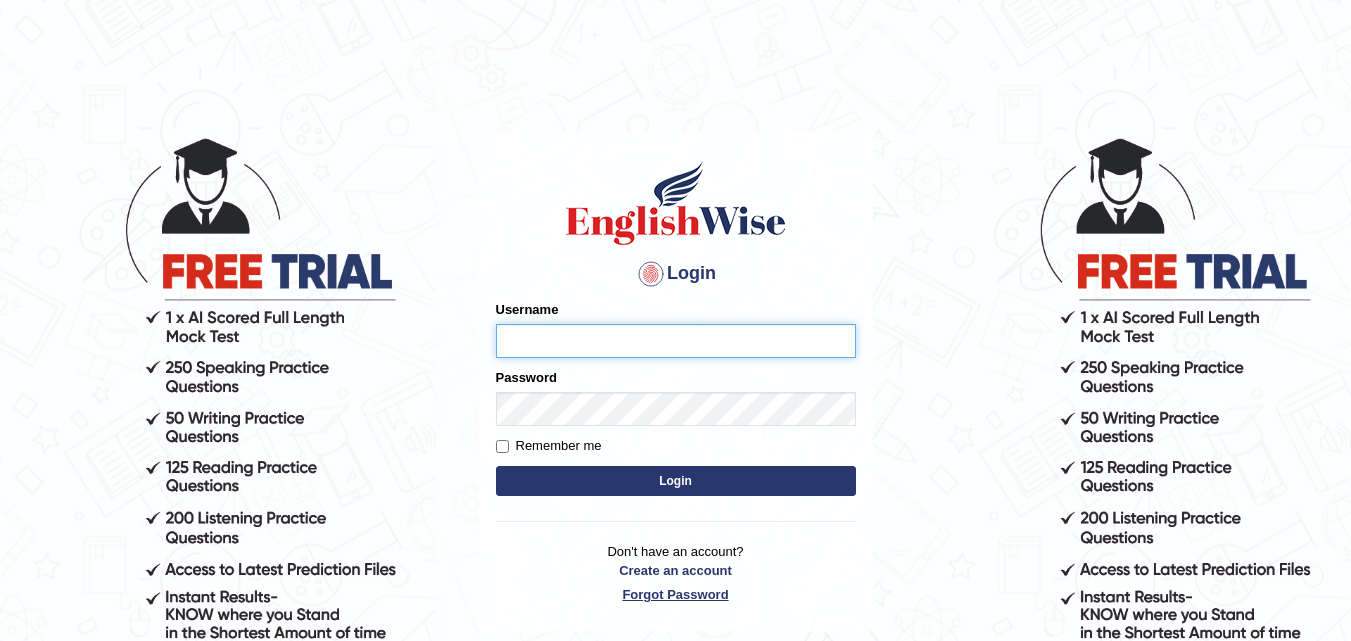 type on "karanvir_parramatta" 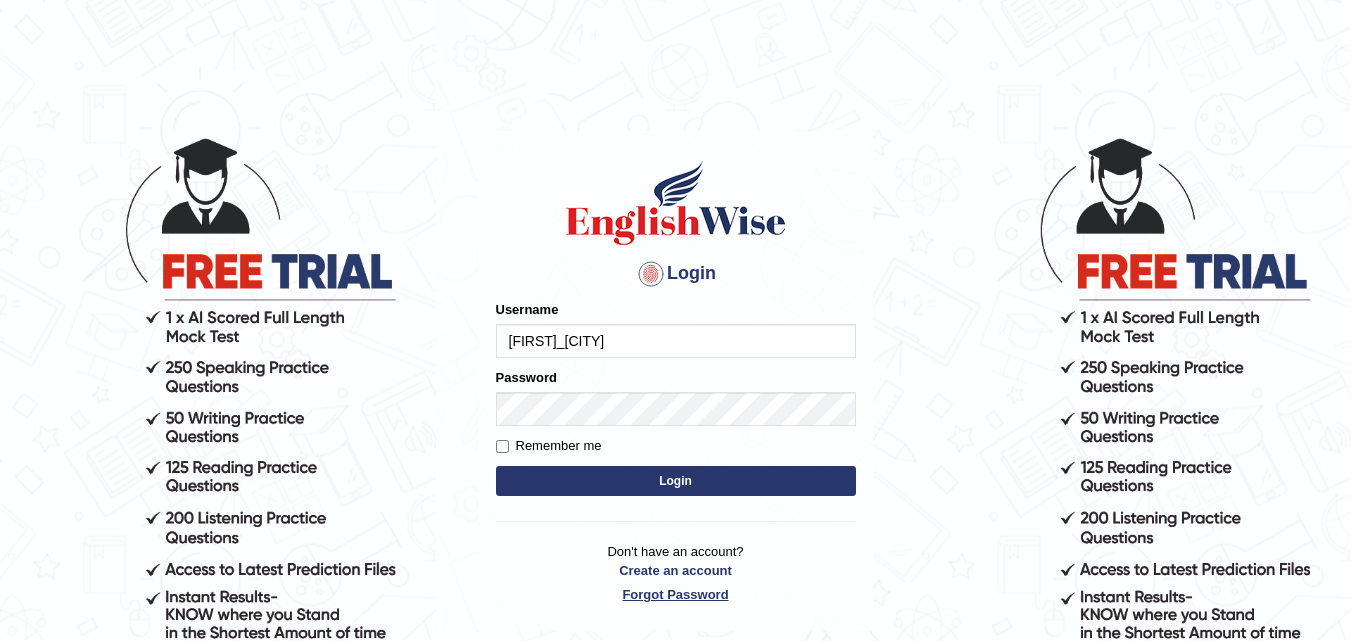 click on "Forgot Password" at bounding box center (676, 594) 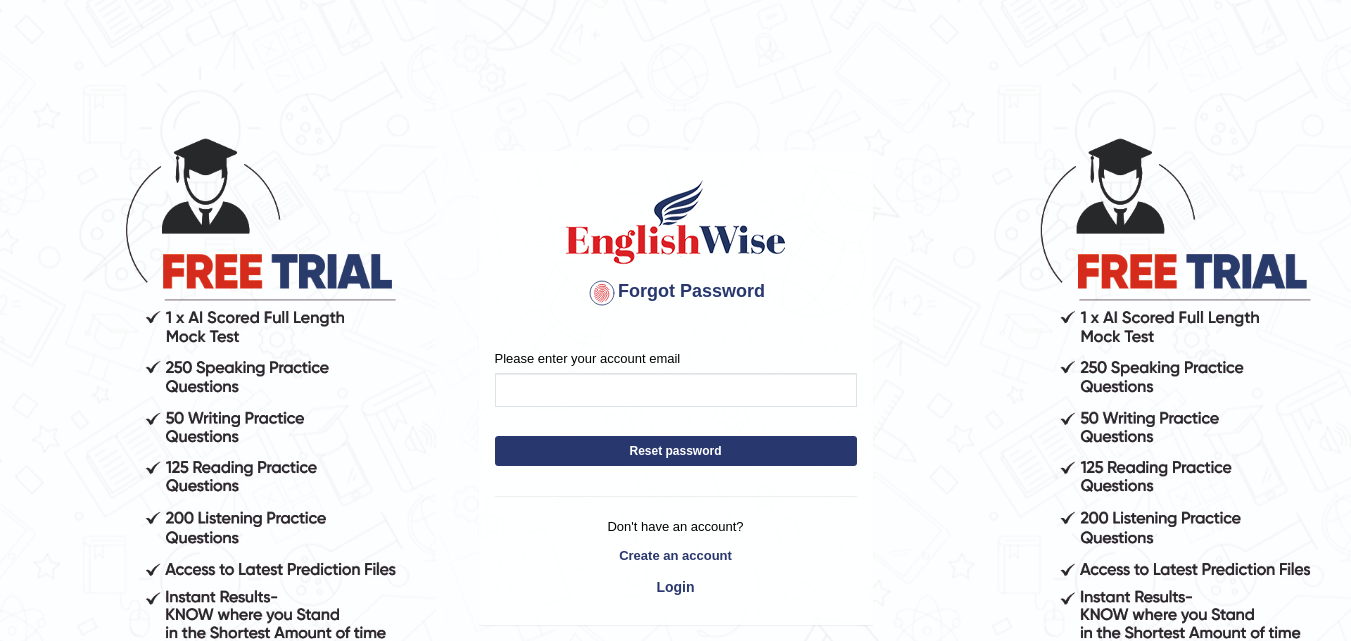 scroll, scrollTop: 0, scrollLeft: 0, axis: both 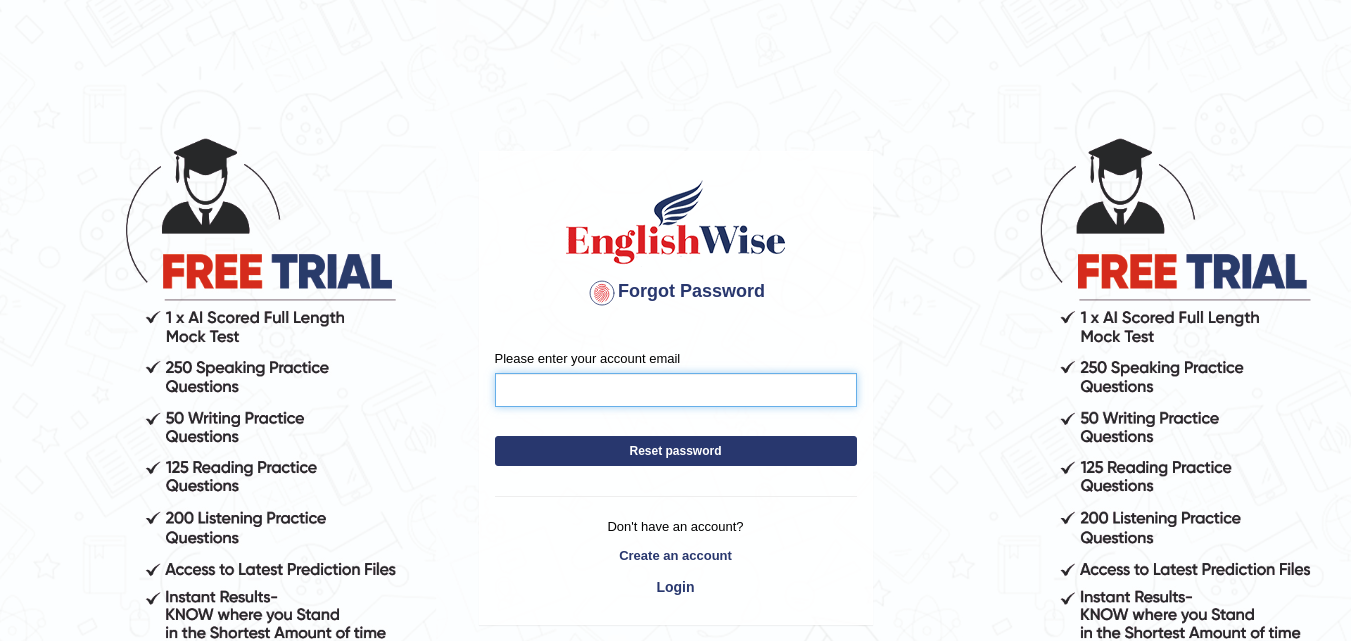 click on "Please enter your account email" at bounding box center [676, 390] 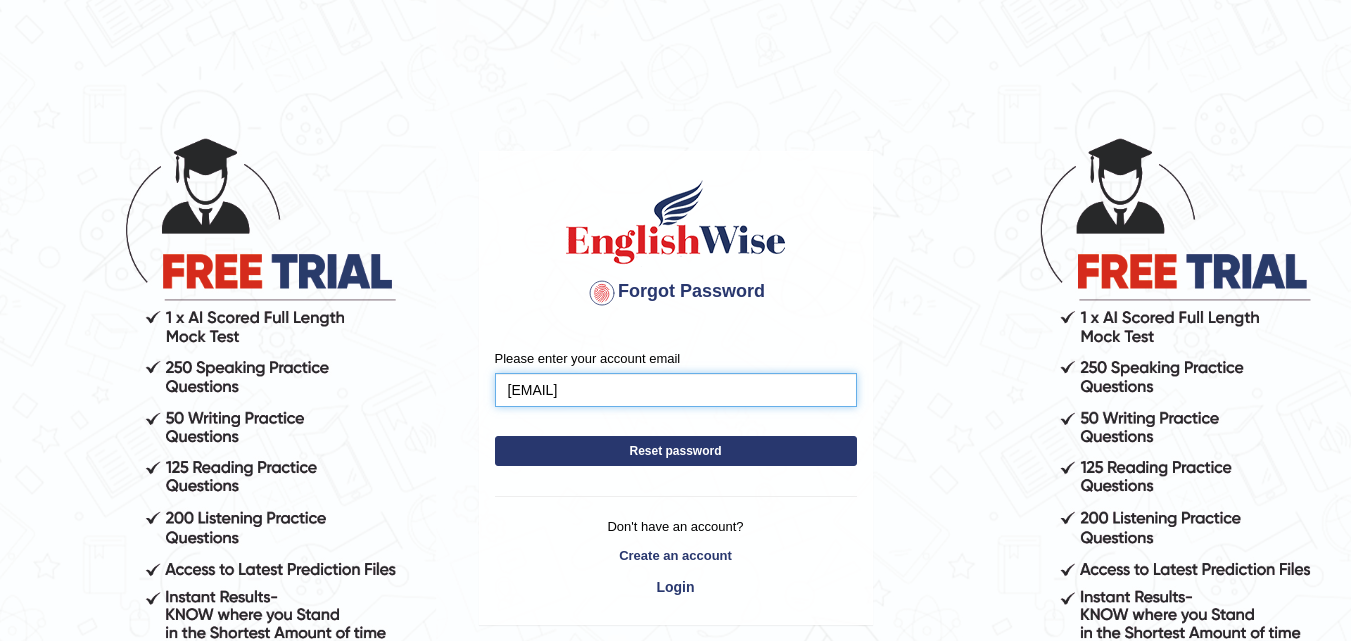 type on "[EMAIL]" 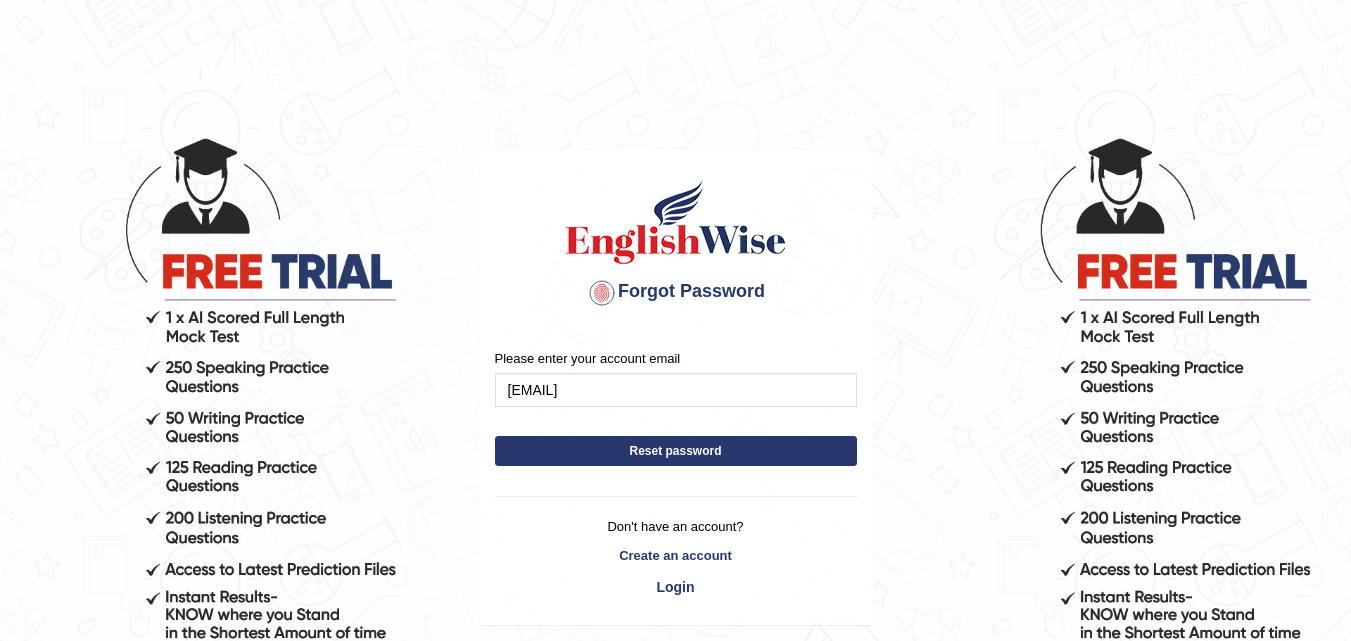 click on "Please enter your account email
[EMAIL]
Reset password" at bounding box center [676, 412] 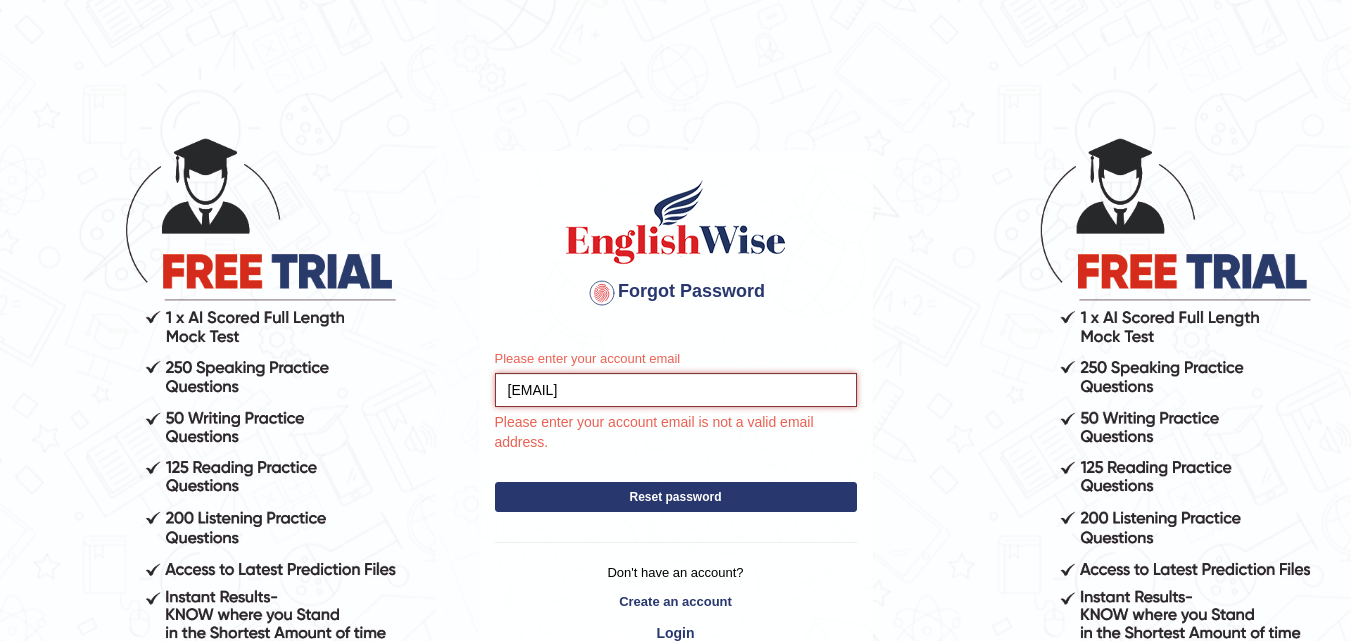 drag, startPoint x: 701, startPoint y: 394, endPoint x: 373, endPoint y: 344, distance: 331.7891 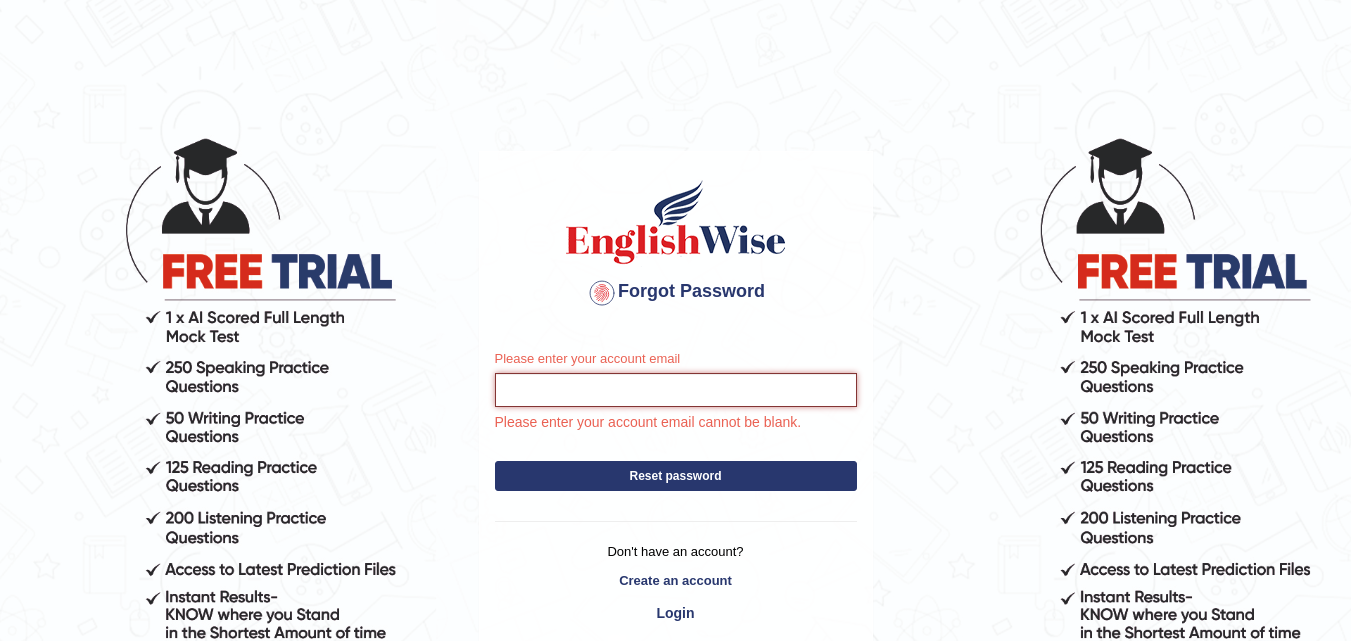 click on "Please enter your account email" at bounding box center (676, 390) 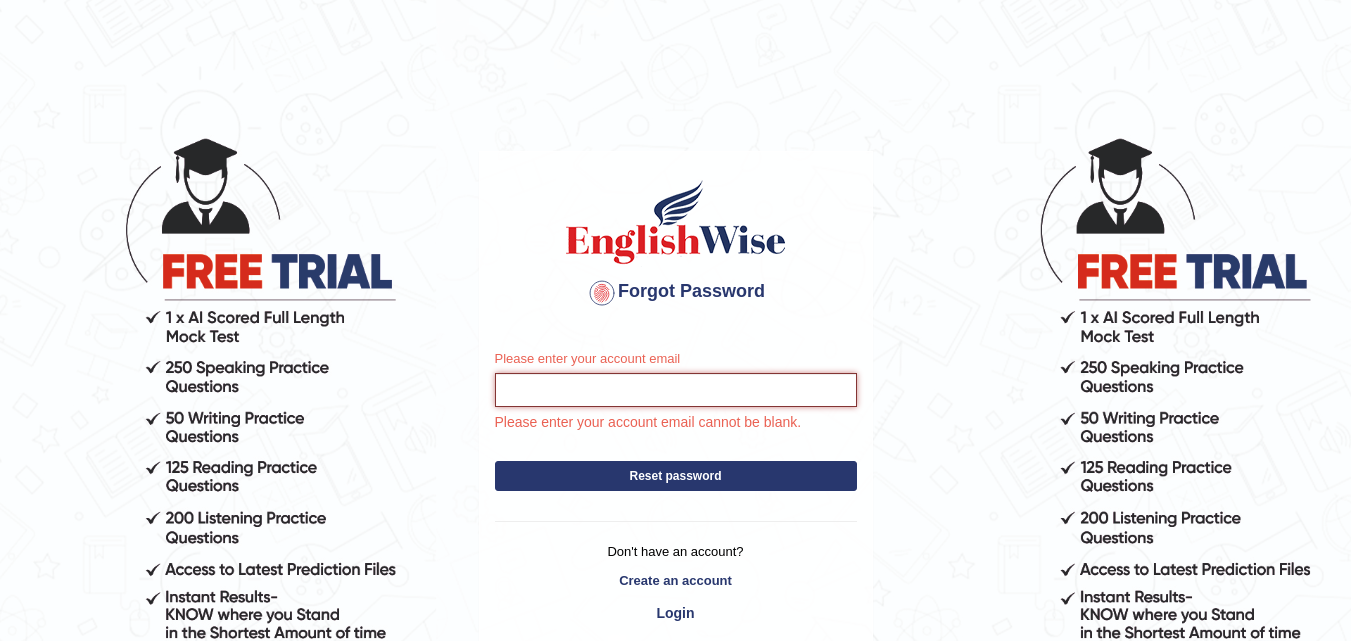 paste on "shanikaesp@gmail.com" 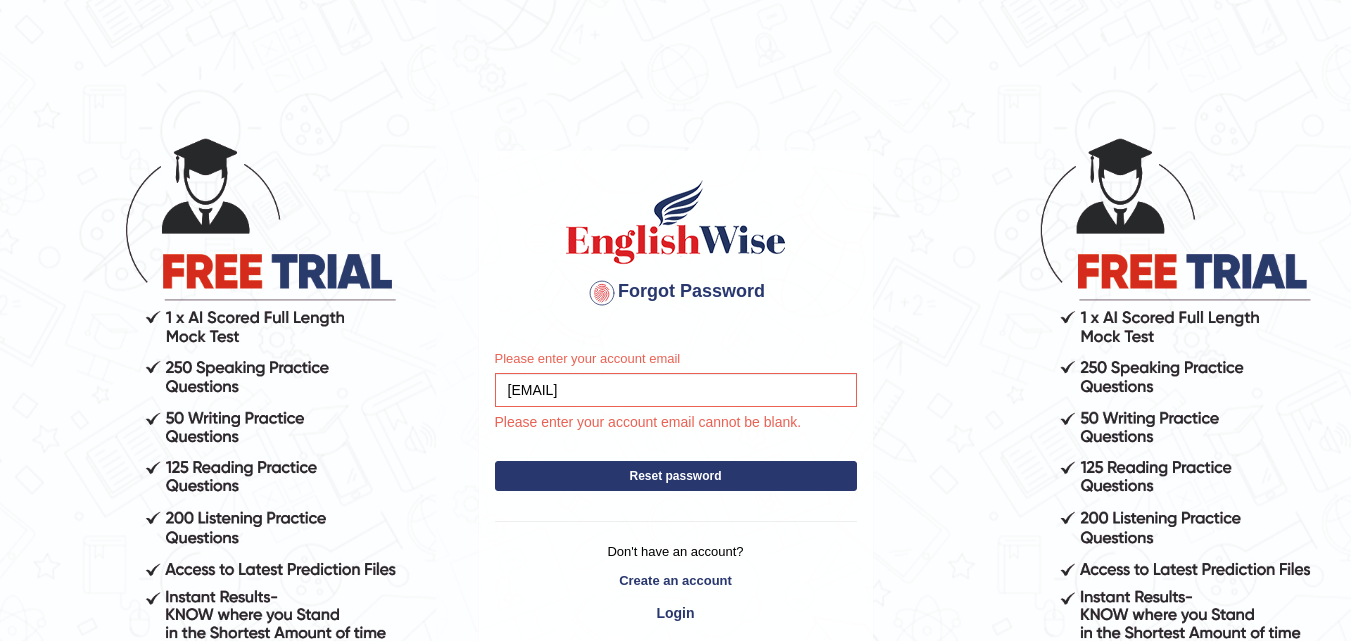 type on "shanikaesp@gmail.com" 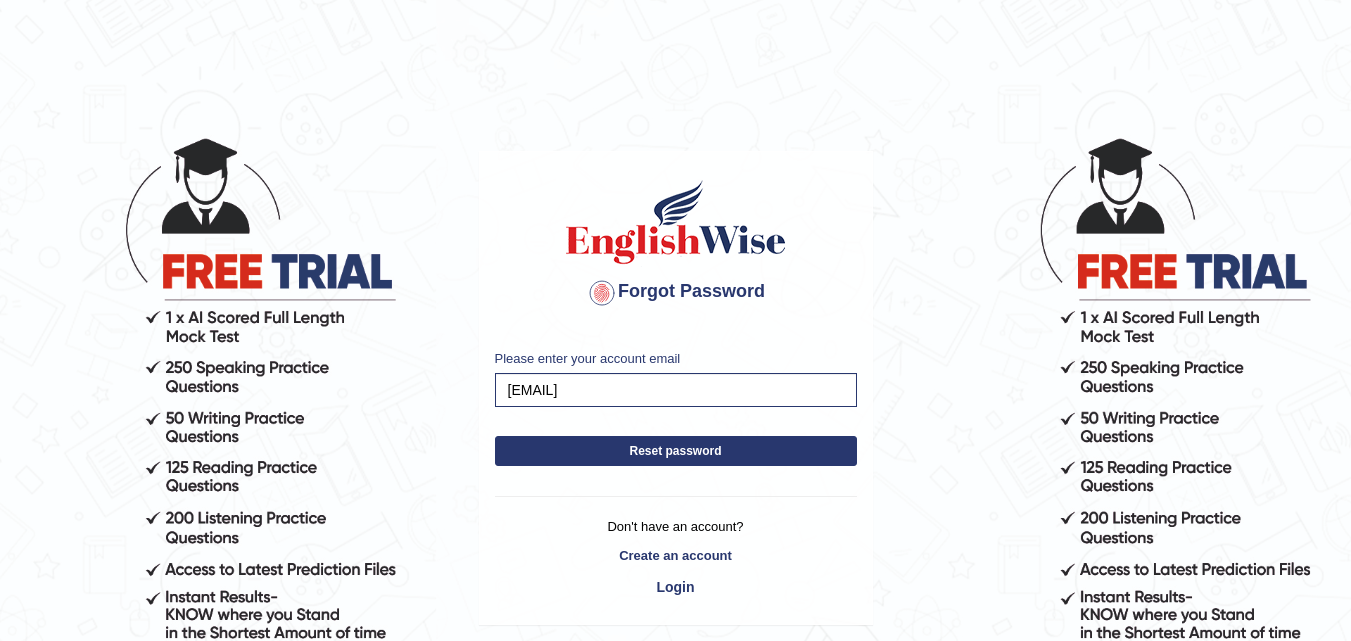 click on "Please enter your account email
shanikaesp@gmail.com
Reset password" at bounding box center (676, 412) 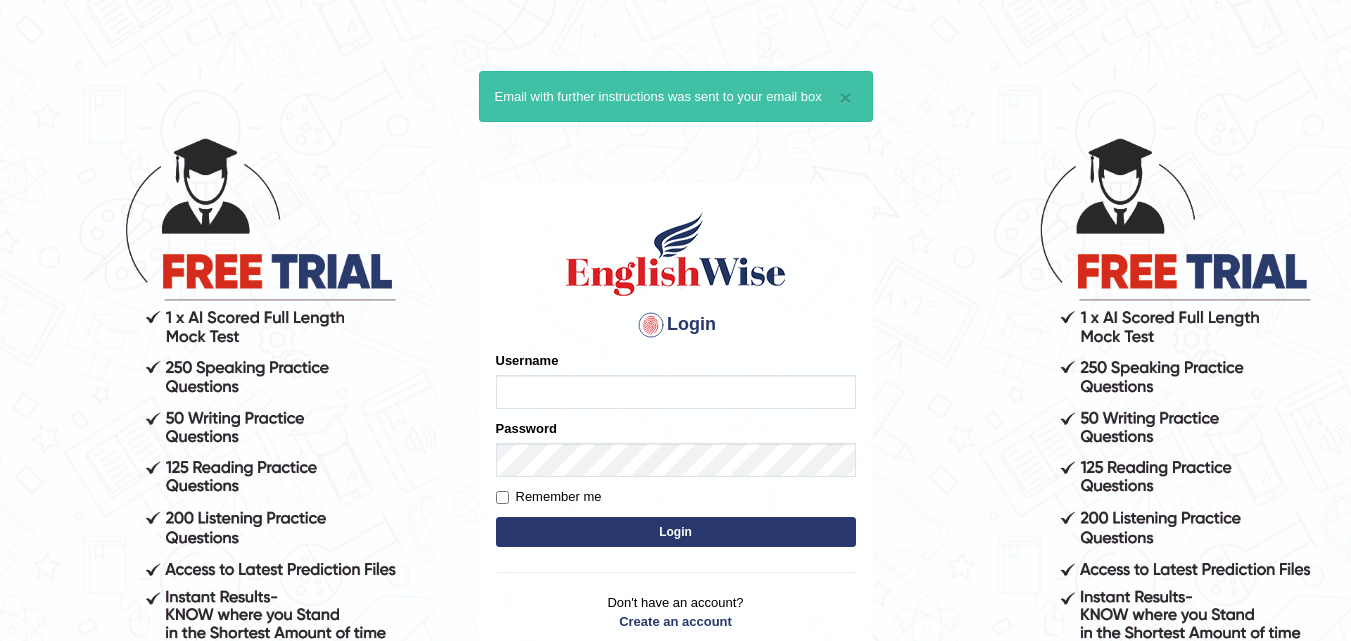 scroll, scrollTop: 0, scrollLeft: 0, axis: both 